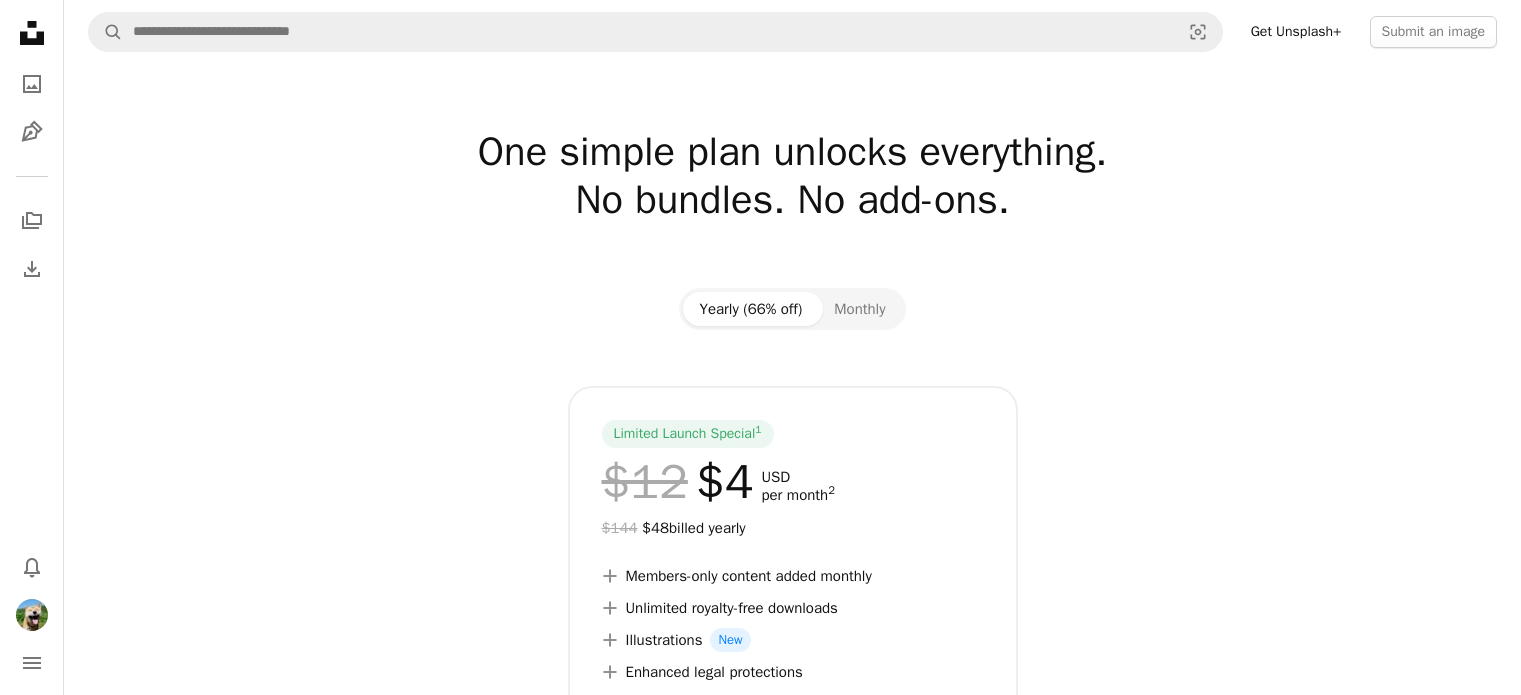 scroll, scrollTop: 0, scrollLeft: 0, axis: both 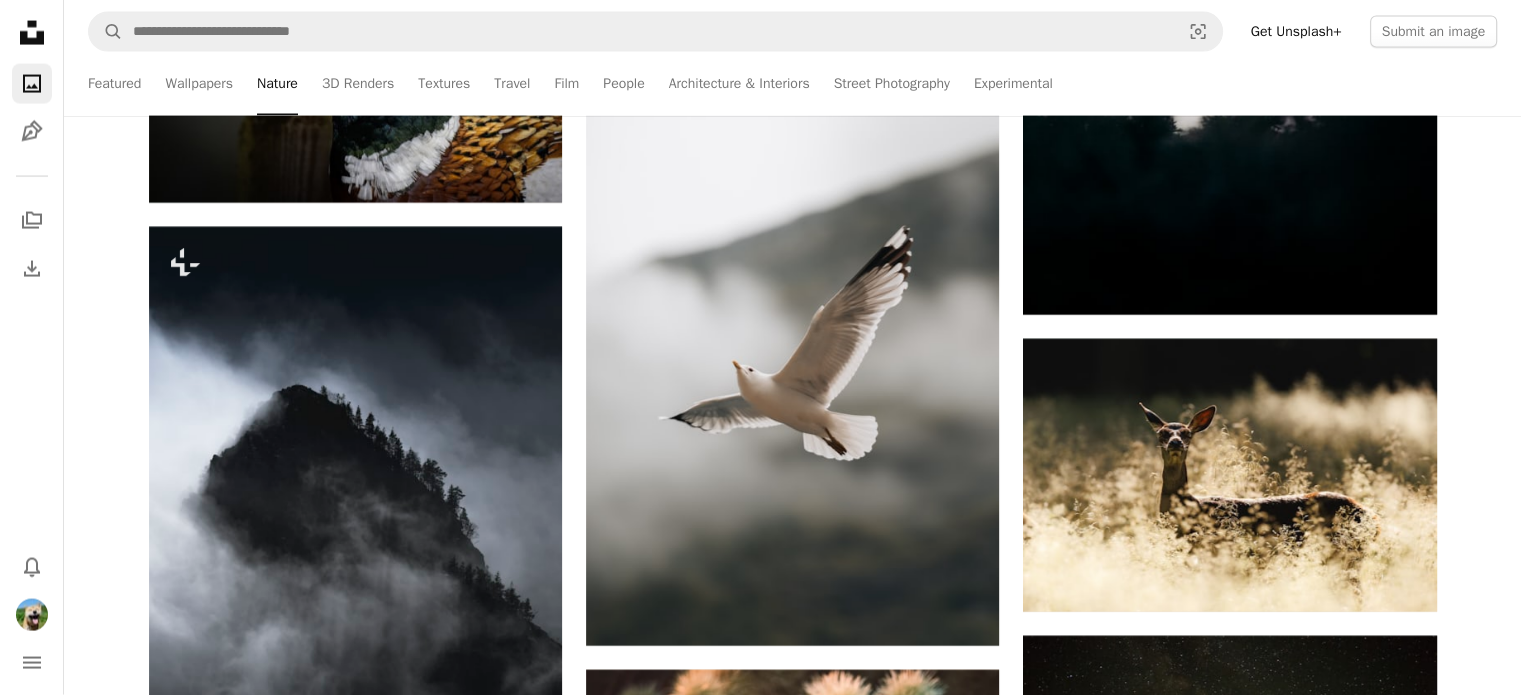 click on "Unsplash logo Unsplash Home" 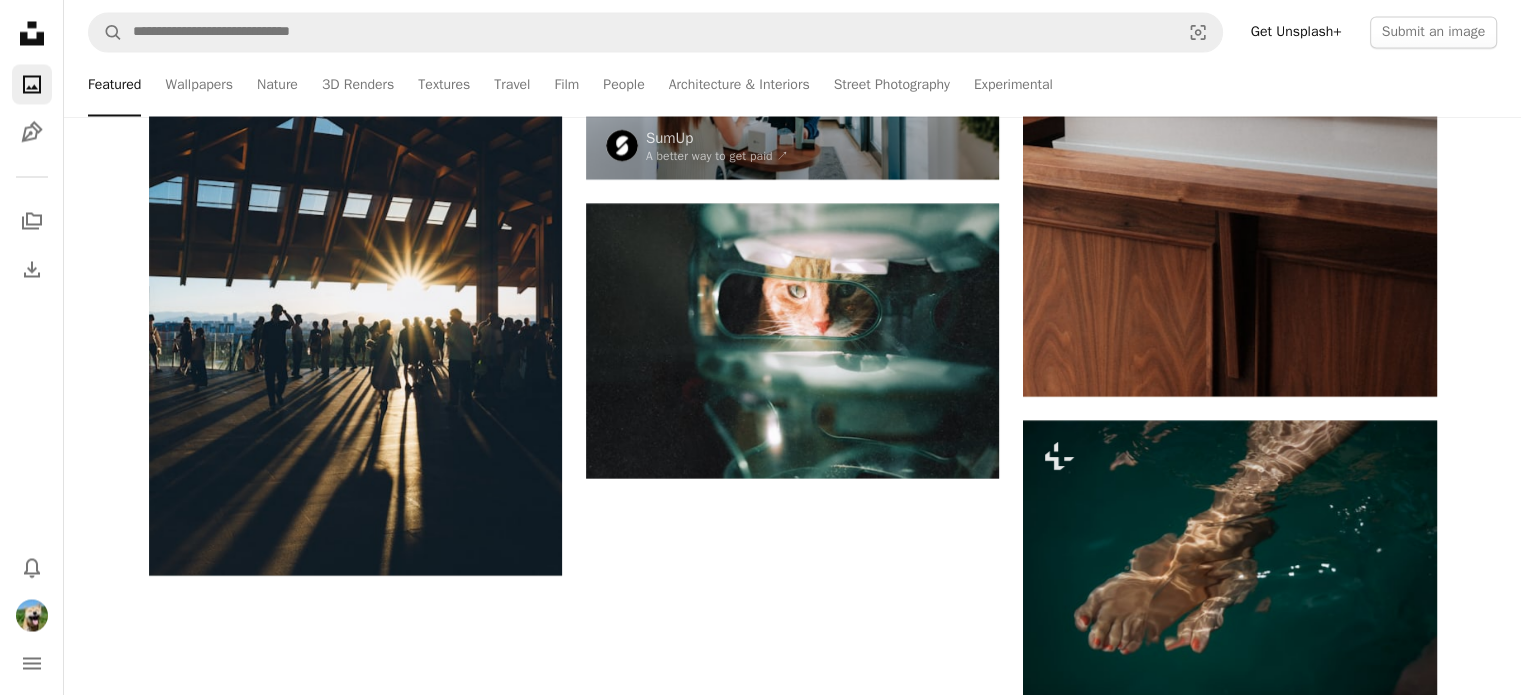 scroll, scrollTop: 0, scrollLeft: 0, axis: both 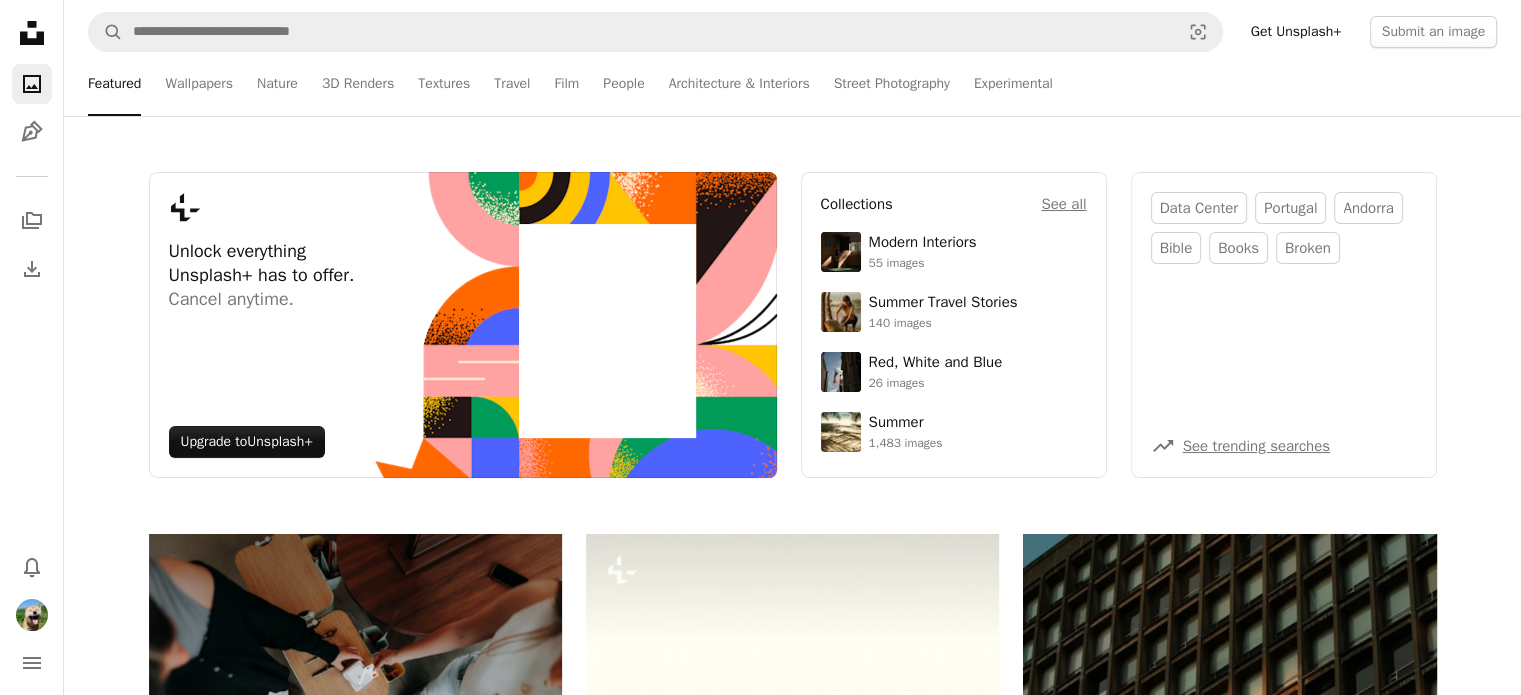 click on "A photo" 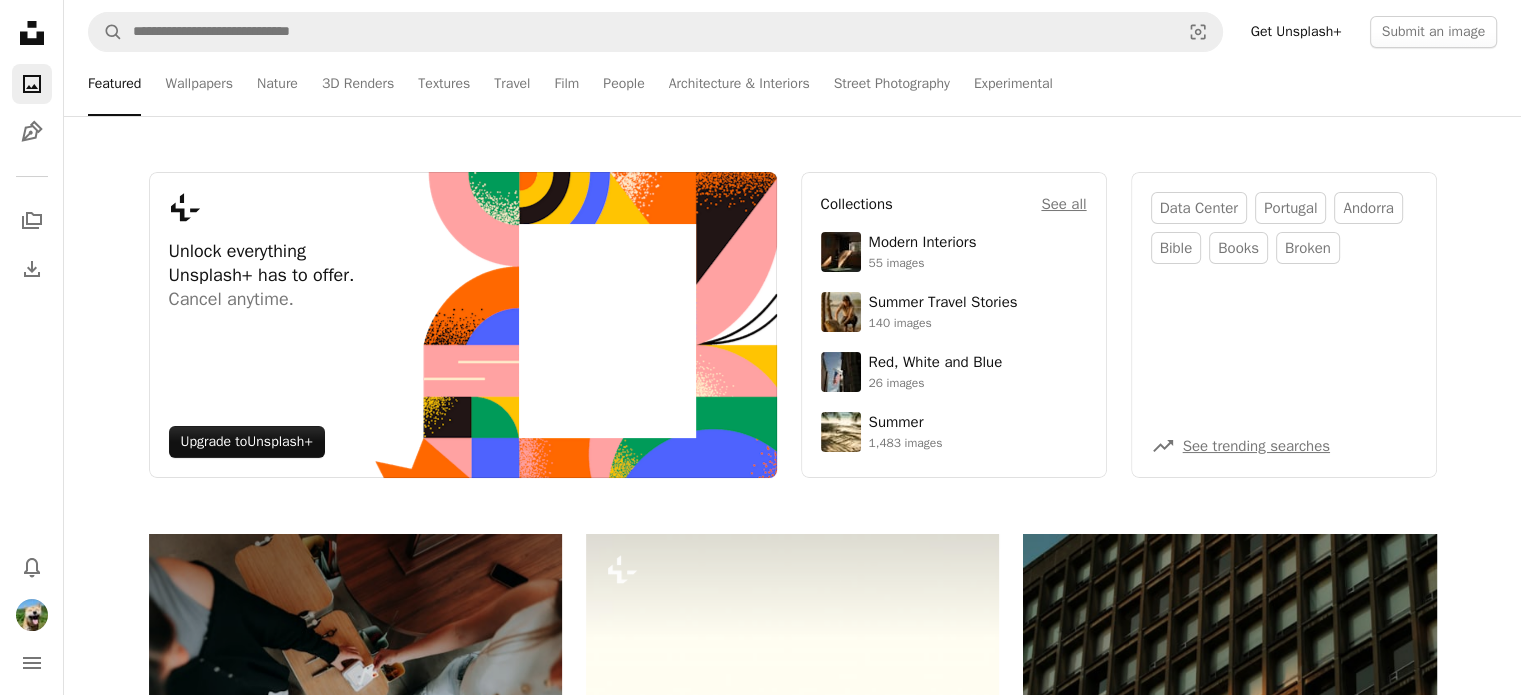click on "A photo" 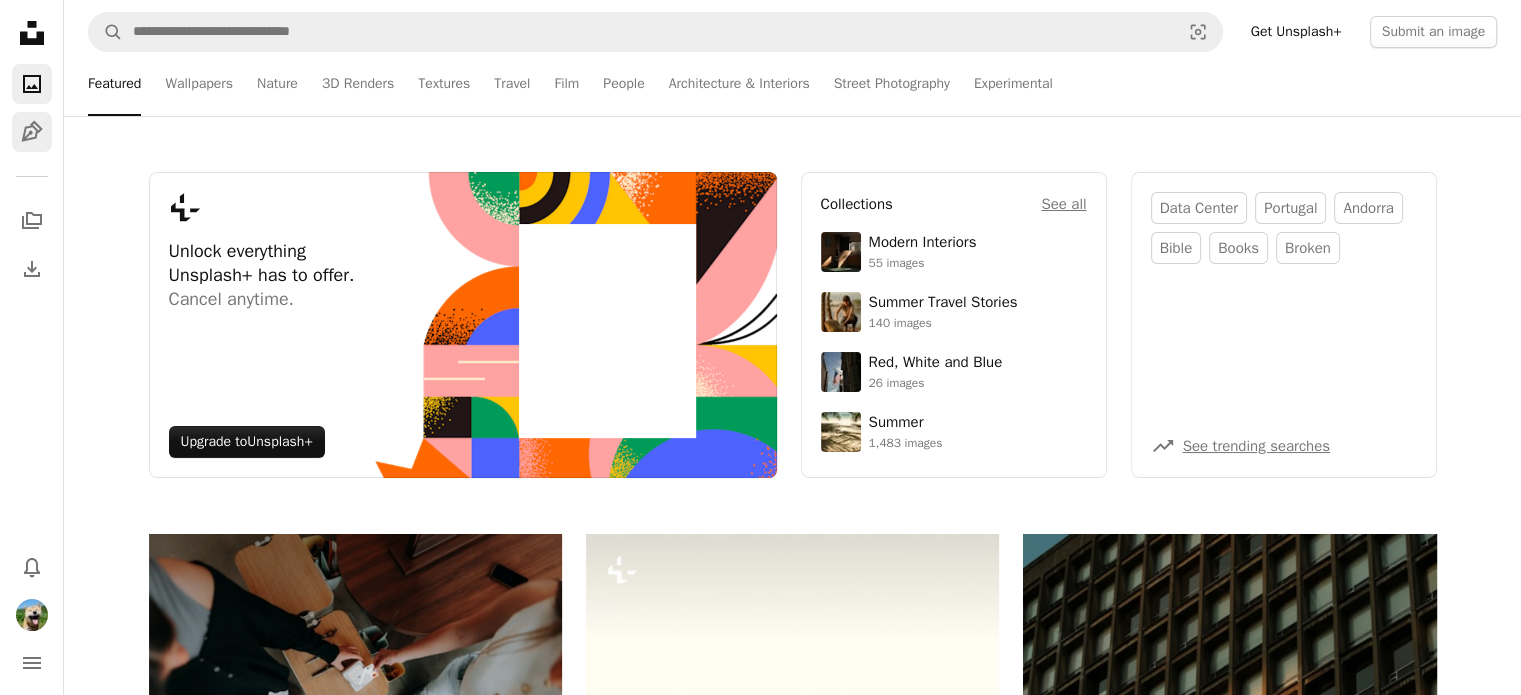 click on "Pen Tool" 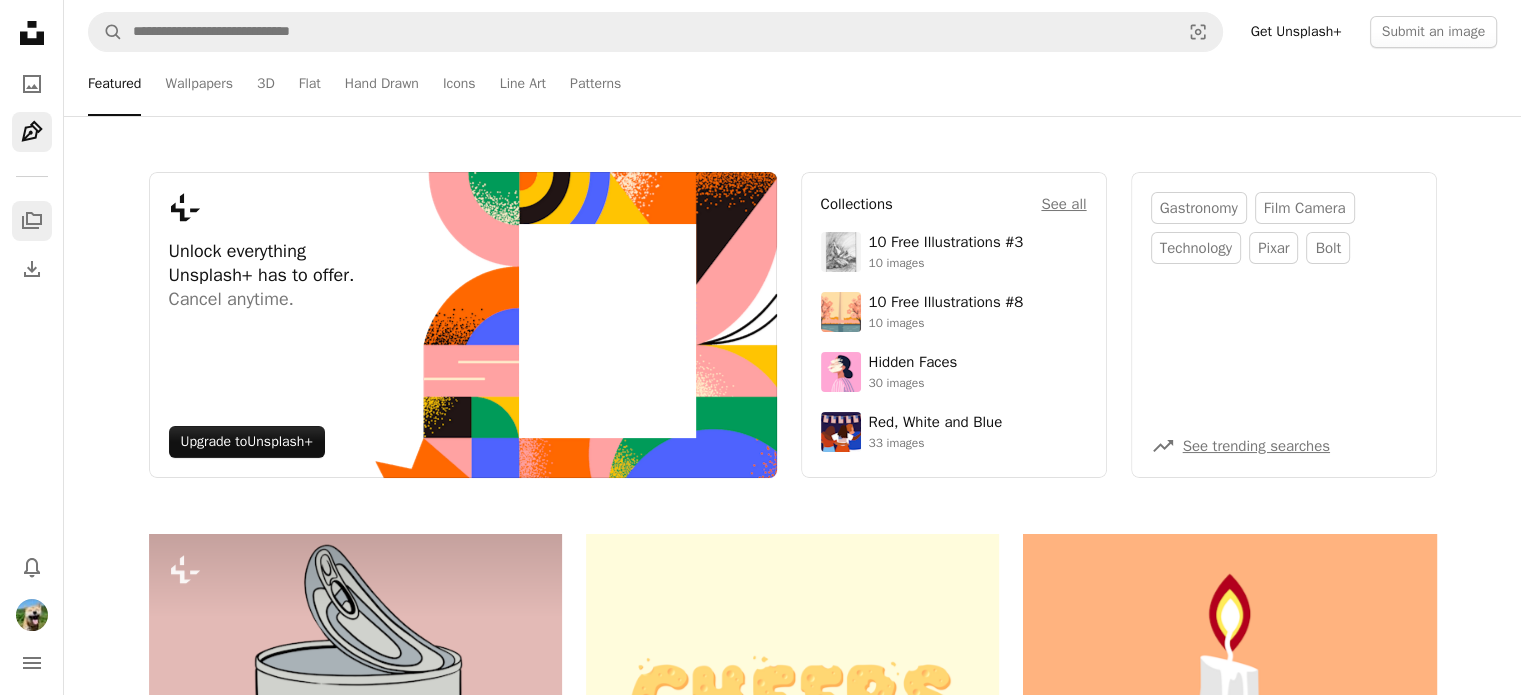 click on "A stack of folders" 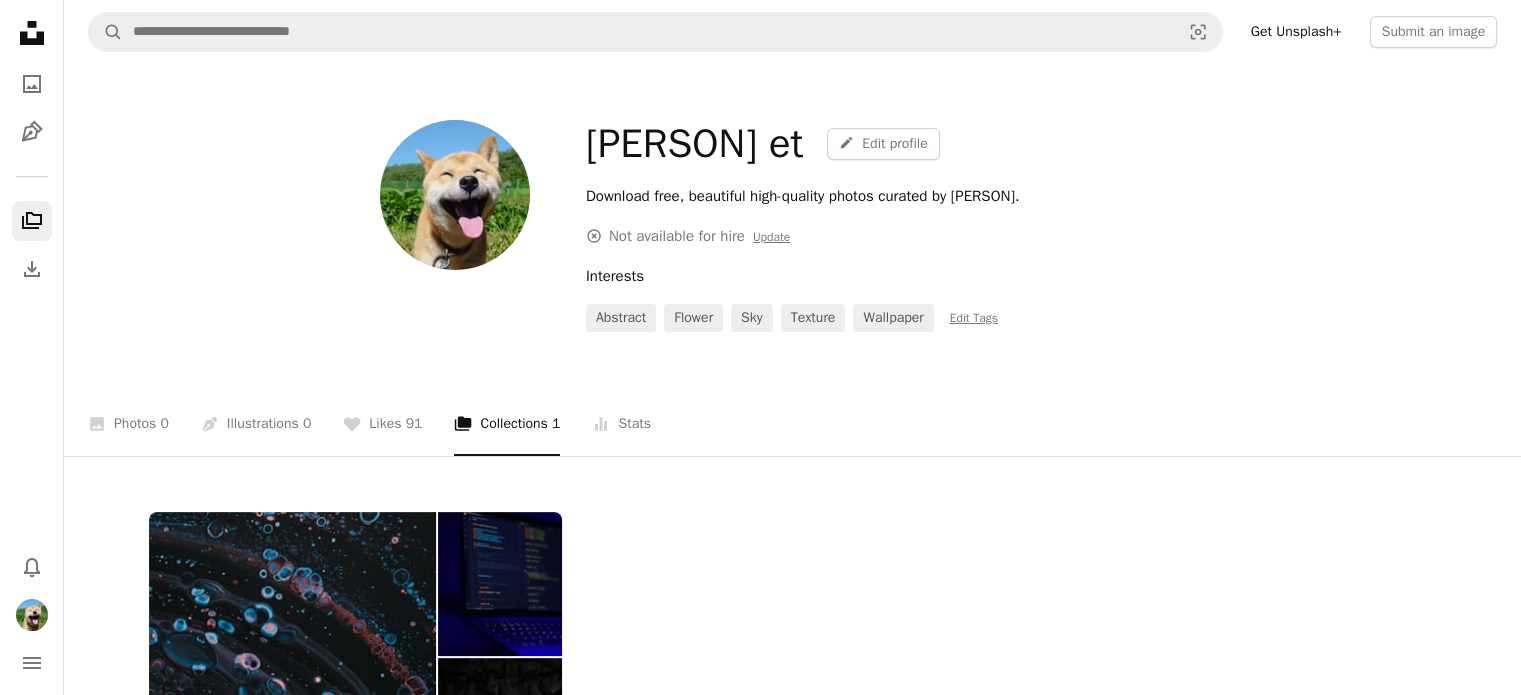 click 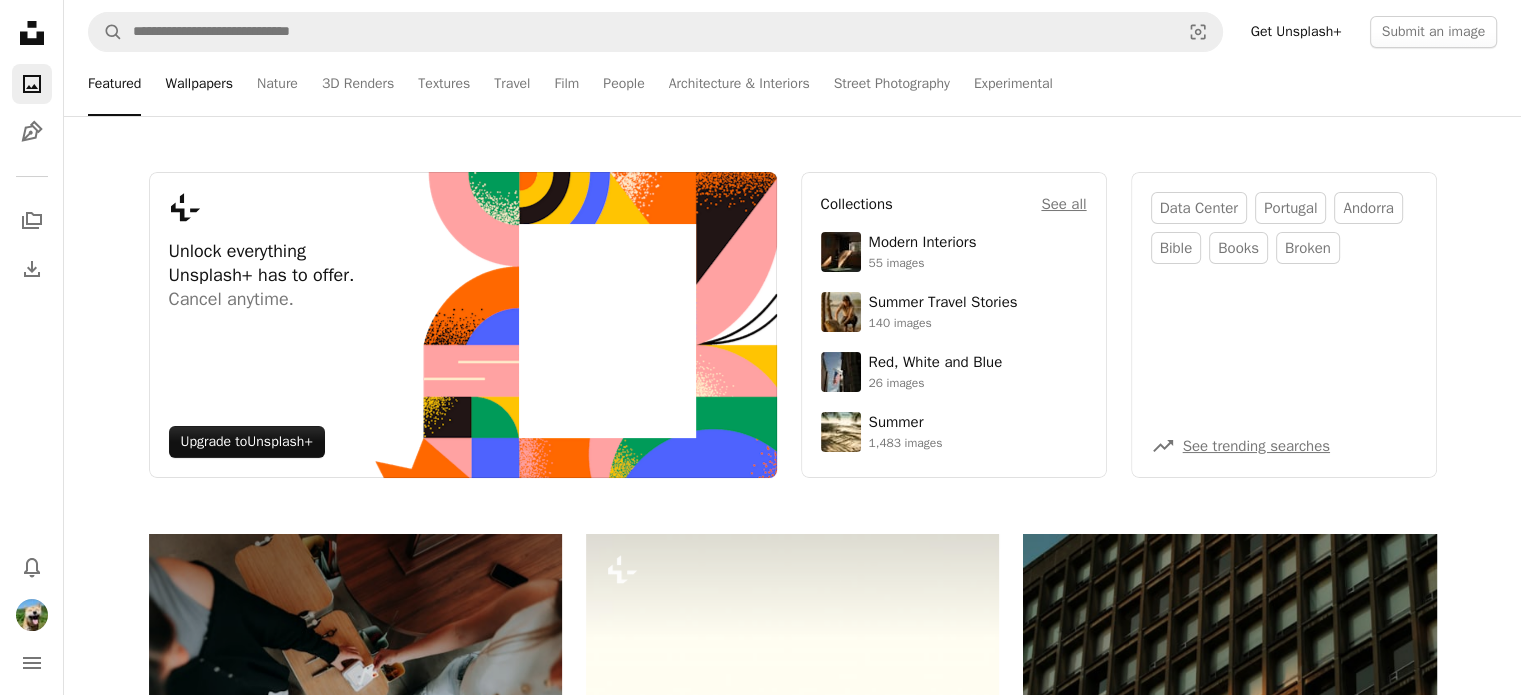 click on "Wallpapers" at bounding box center (199, 84) 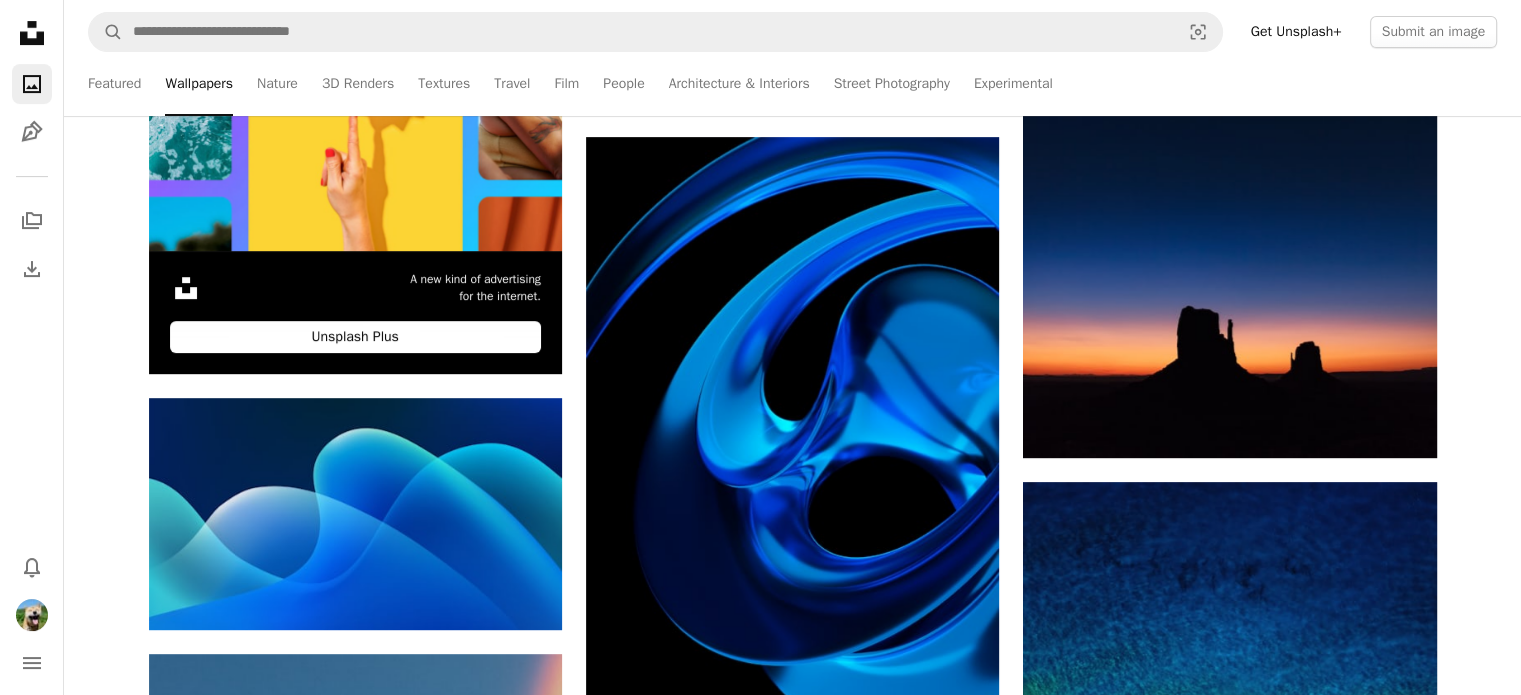scroll, scrollTop: 700, scrollLeft: 0, axis: vertical 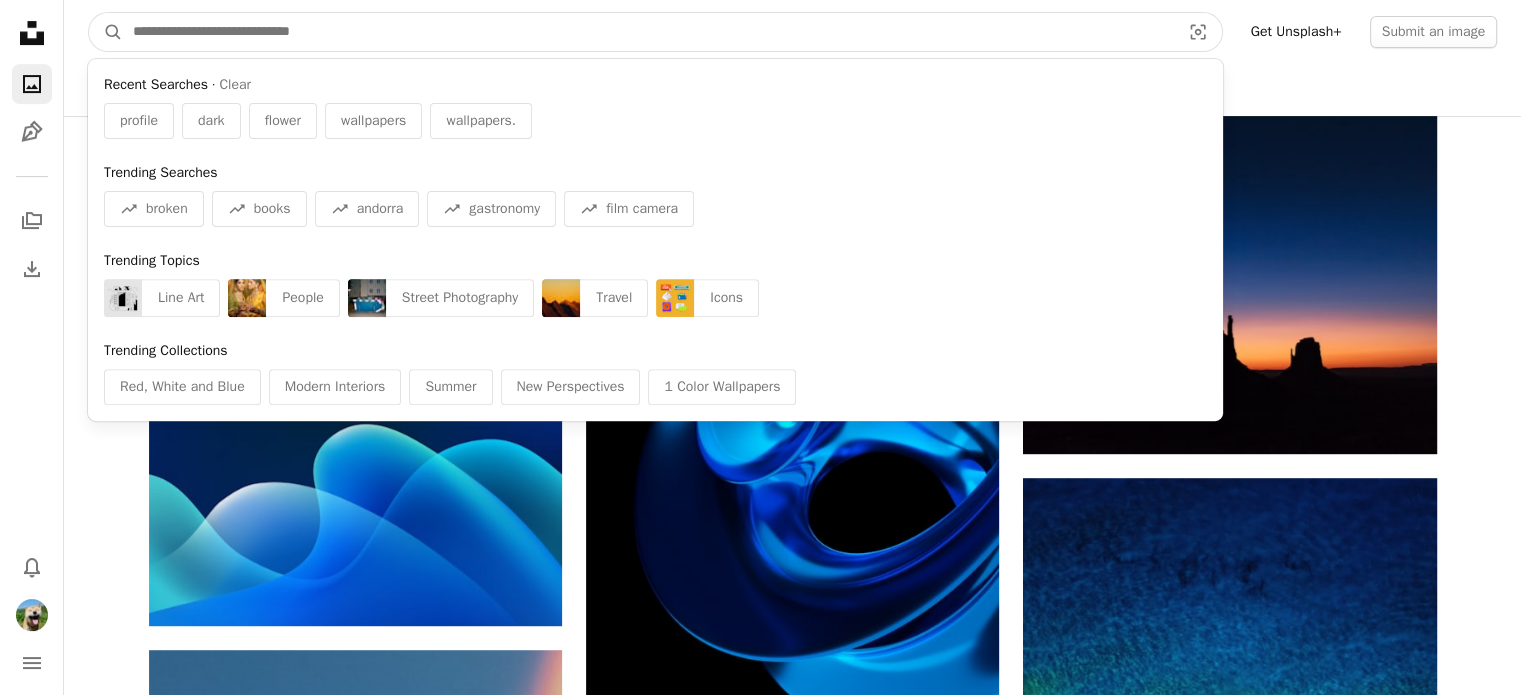 click at bounding box center [648, 32] 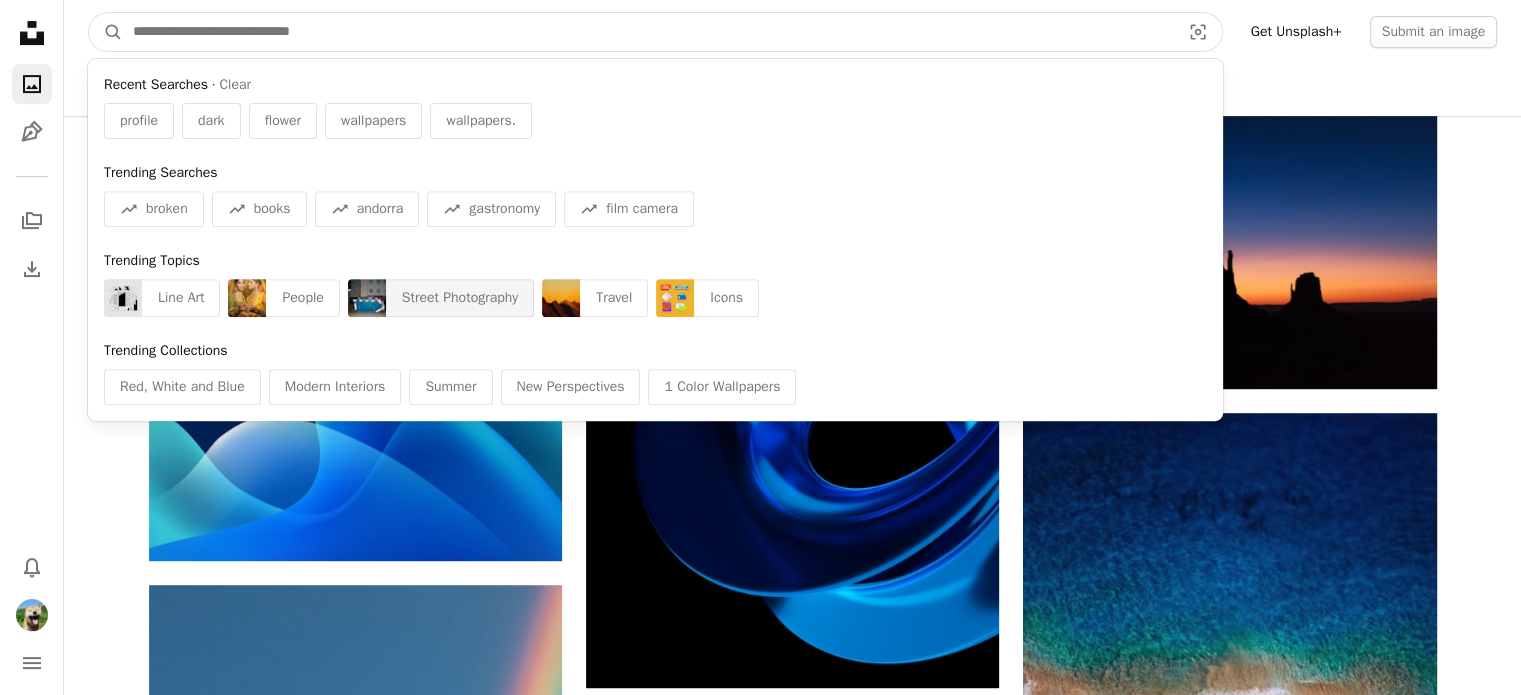 scroll, scrollTop: 800, scrollLeft: 0, axis: vertical 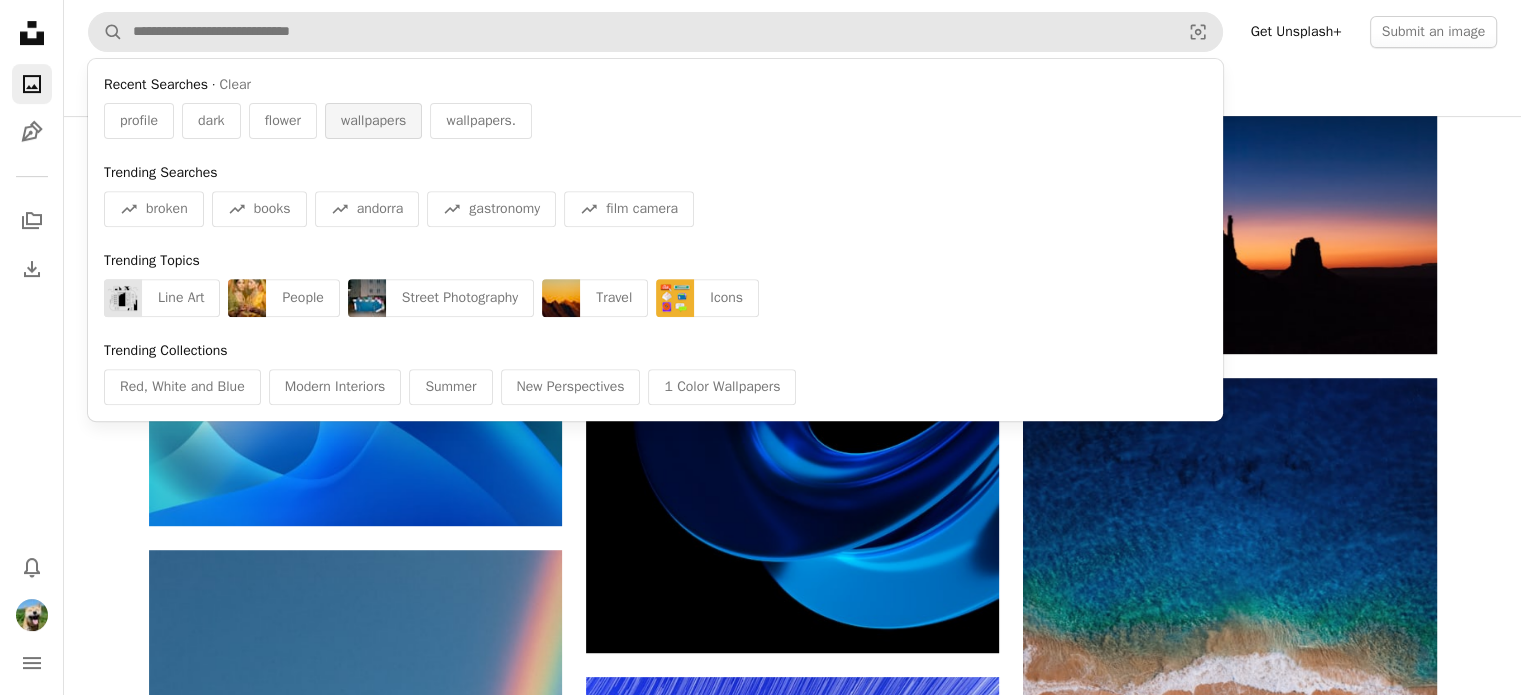 click on "wallpapers" at bounding box center [373, 121] 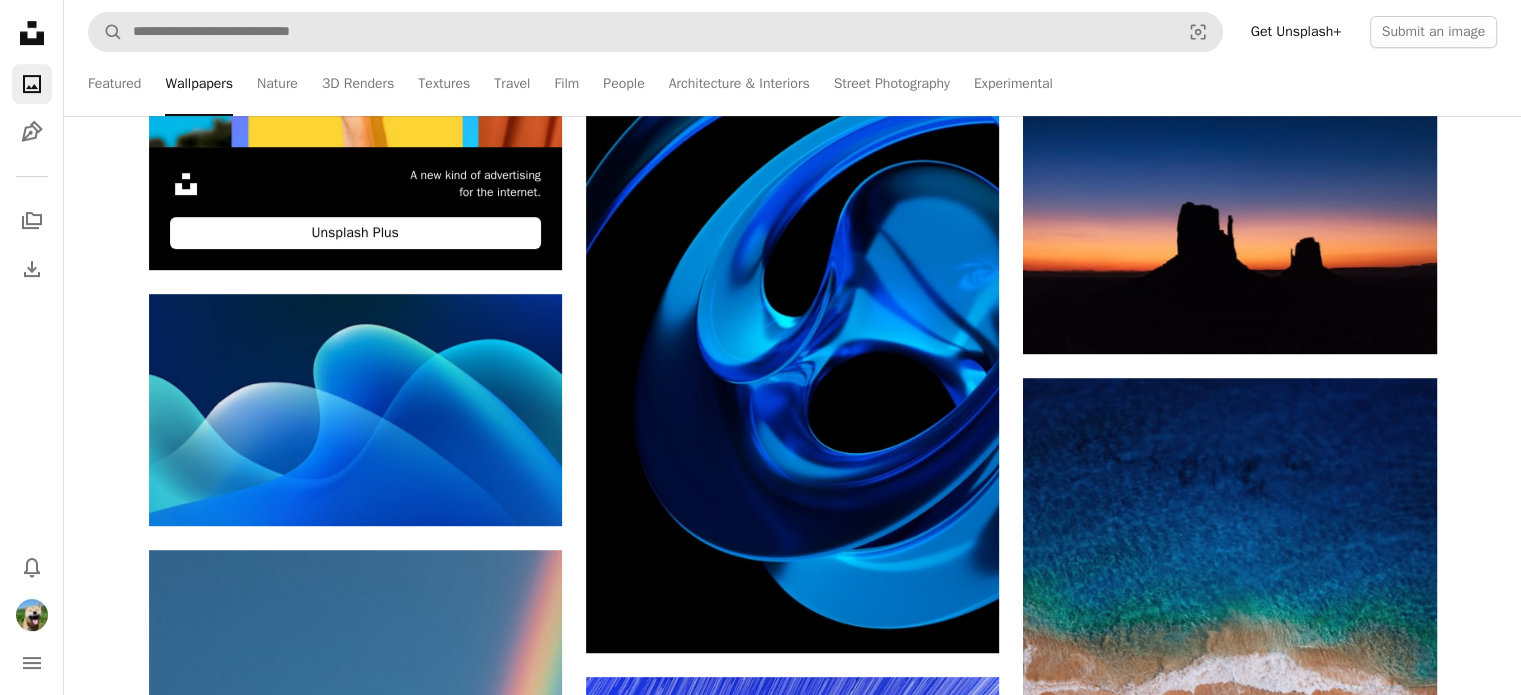 scroll, scrollTop: 0, scrollLeft: 0, axis: both 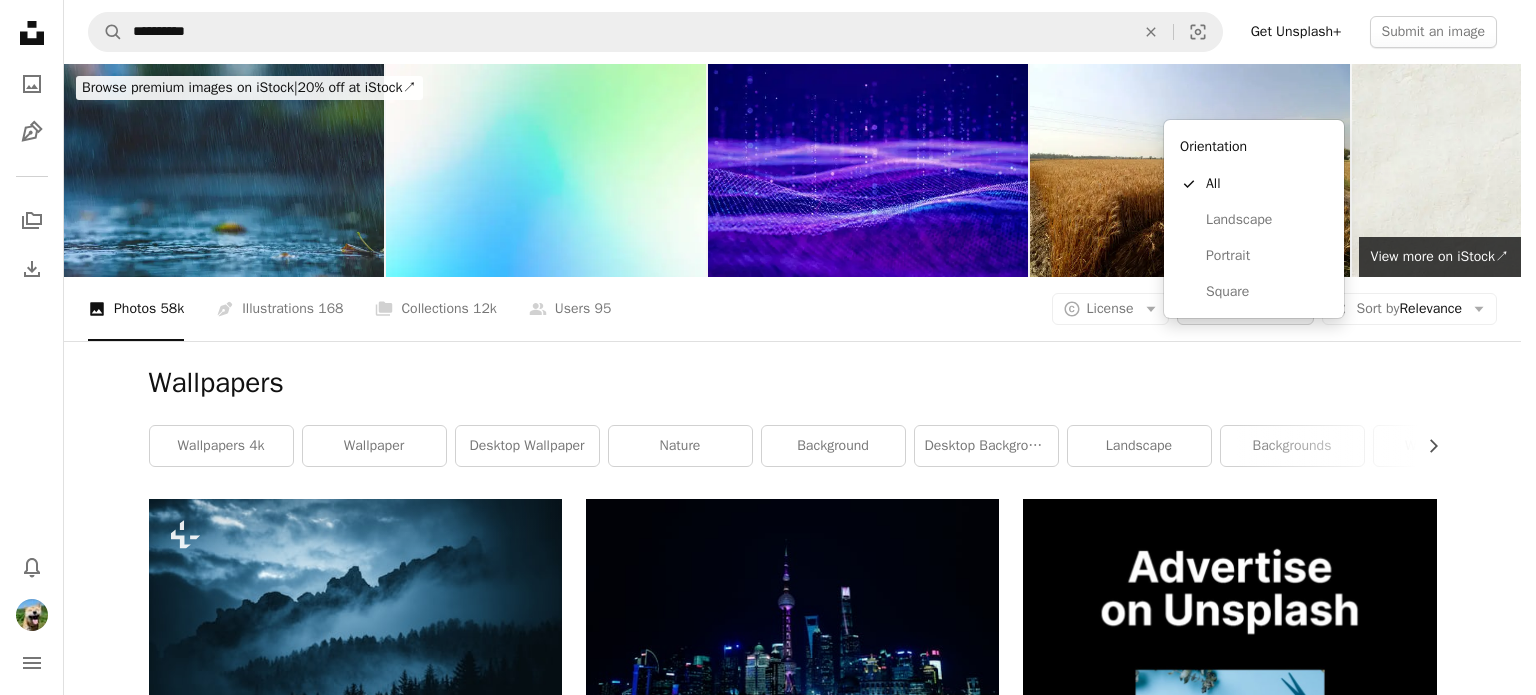click on "Arrow down" 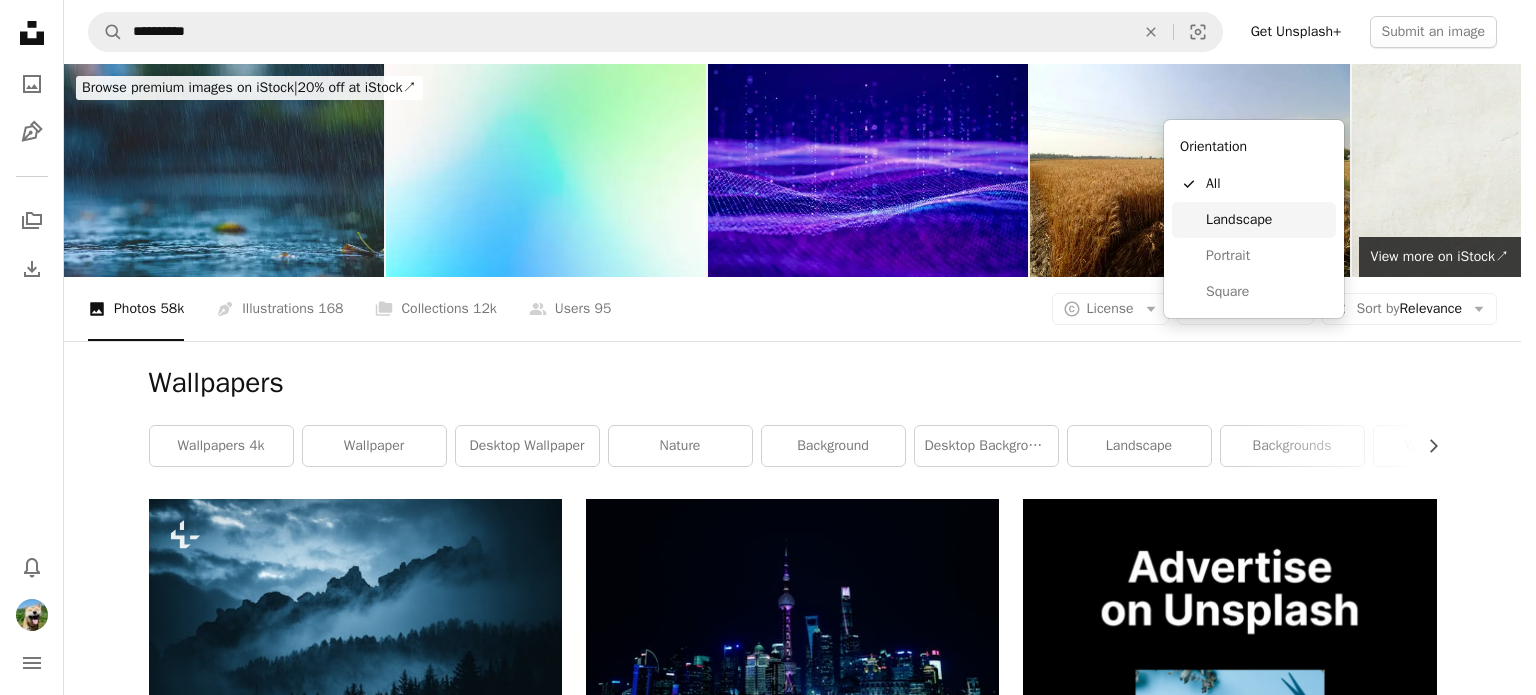 click on "Landscape" at bounding box center [1267, 220] 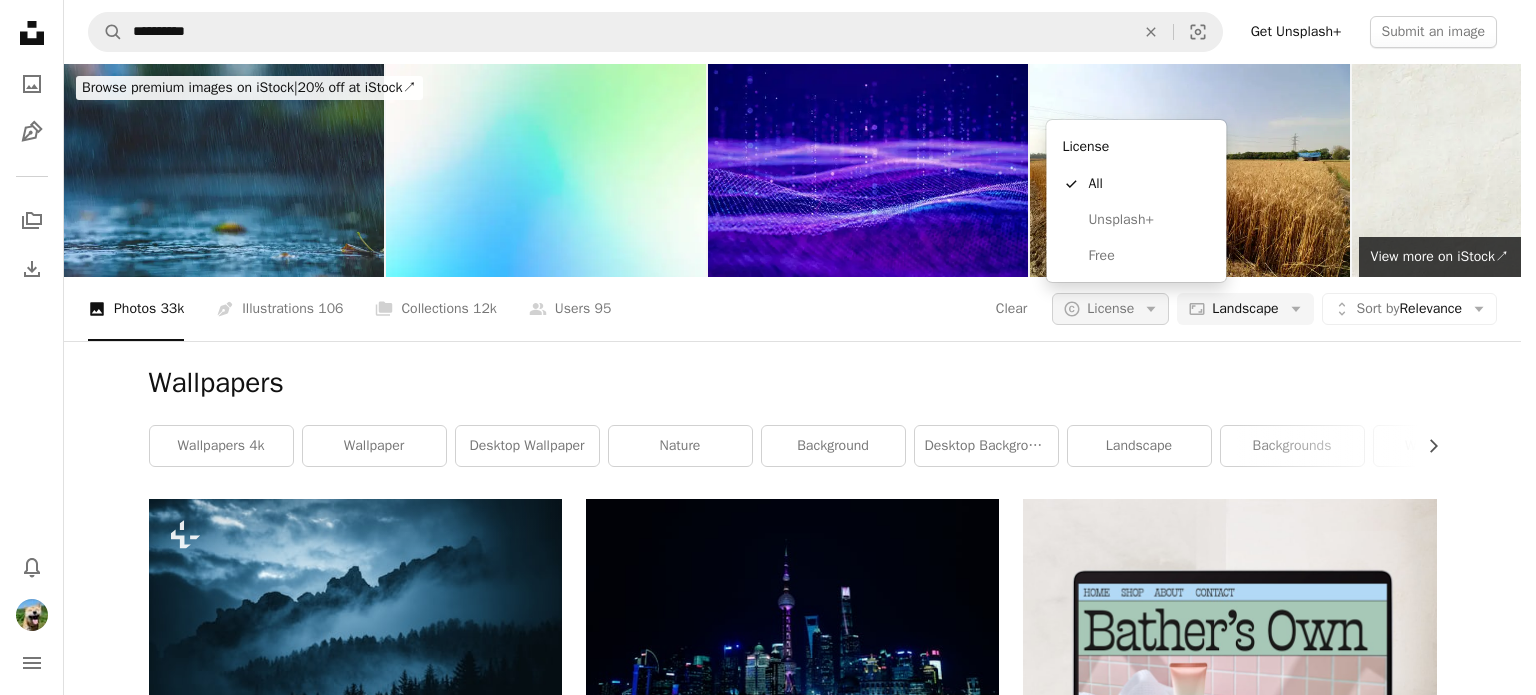 click 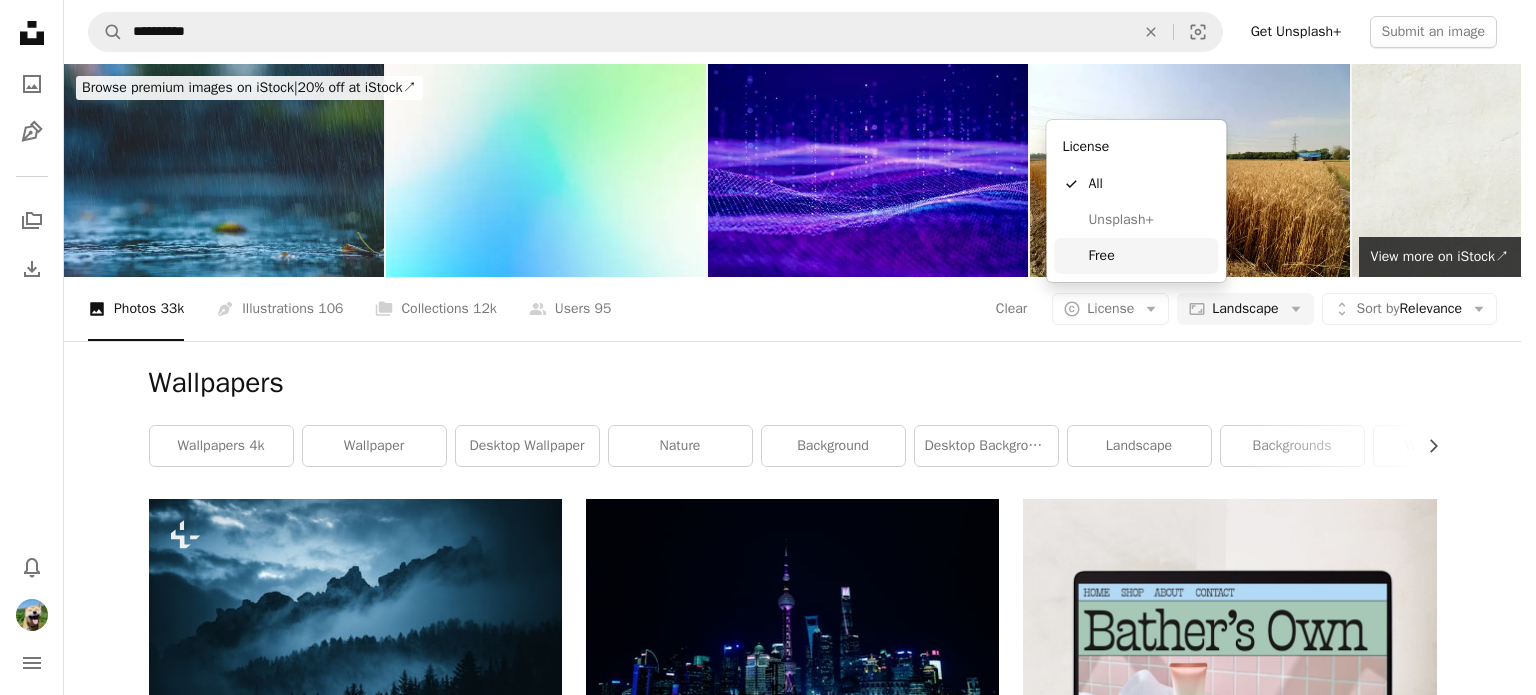 click on "Free" at bounding box center [1149, 256] 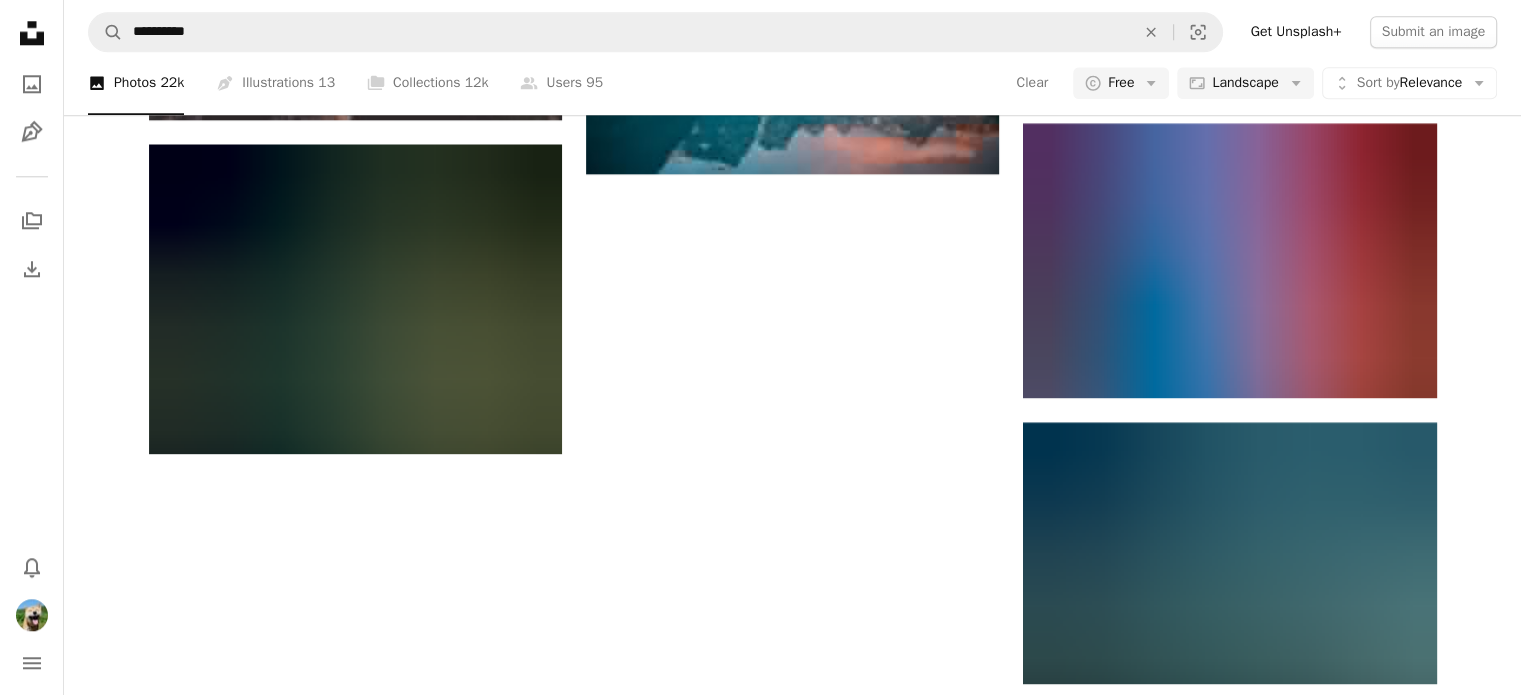 scroll, scrollTop: 2158, scrollLeft: 0, axis: vertical 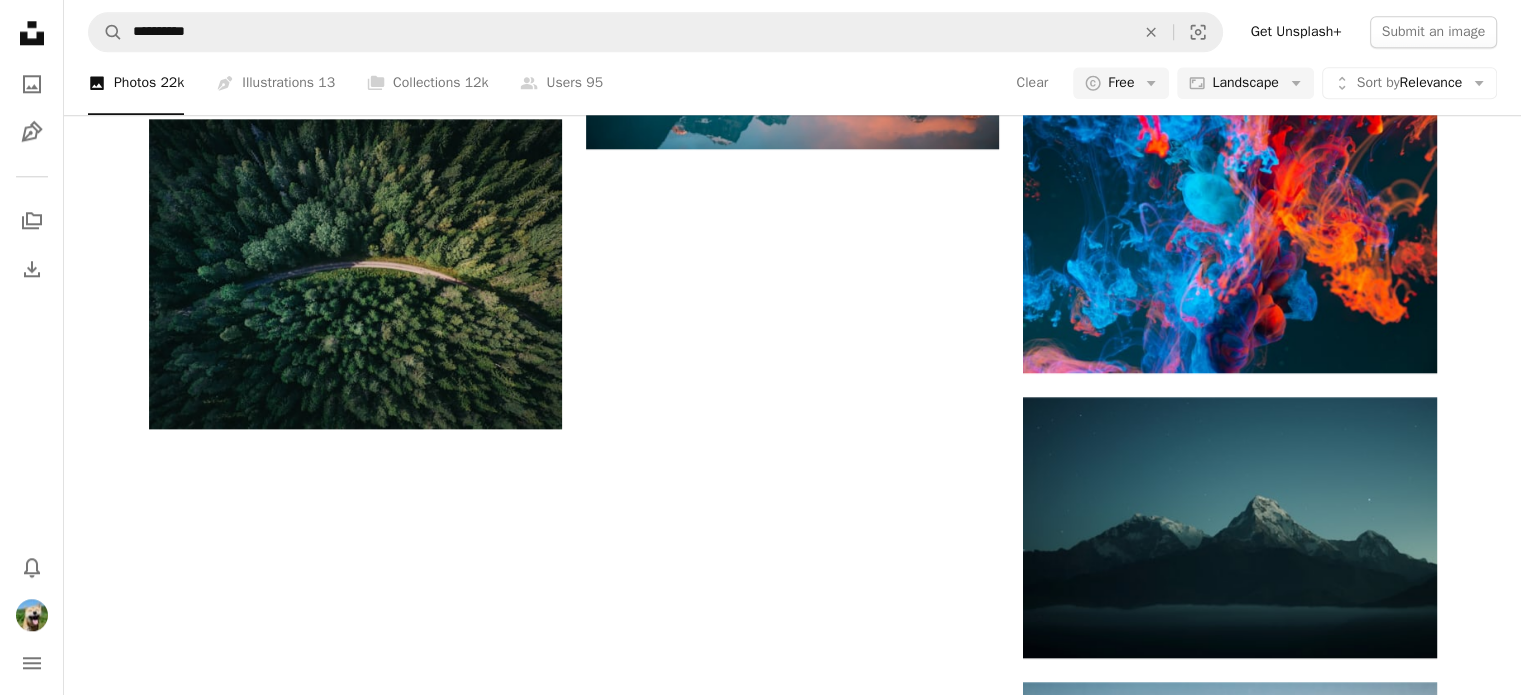 click on "Load more" at bounding box center [793, 1644] 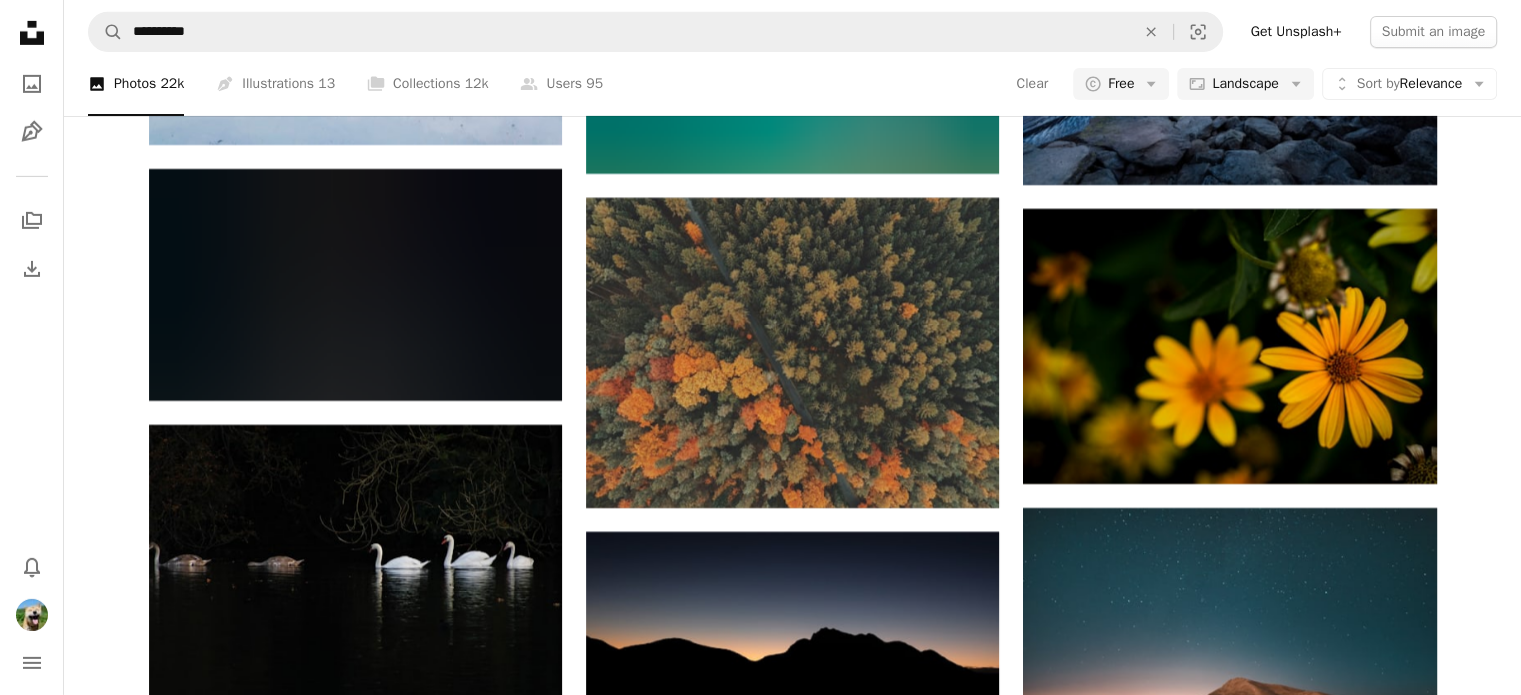 scroll, scrollTop: 14458, scrollLeft: 0, axis: vertical 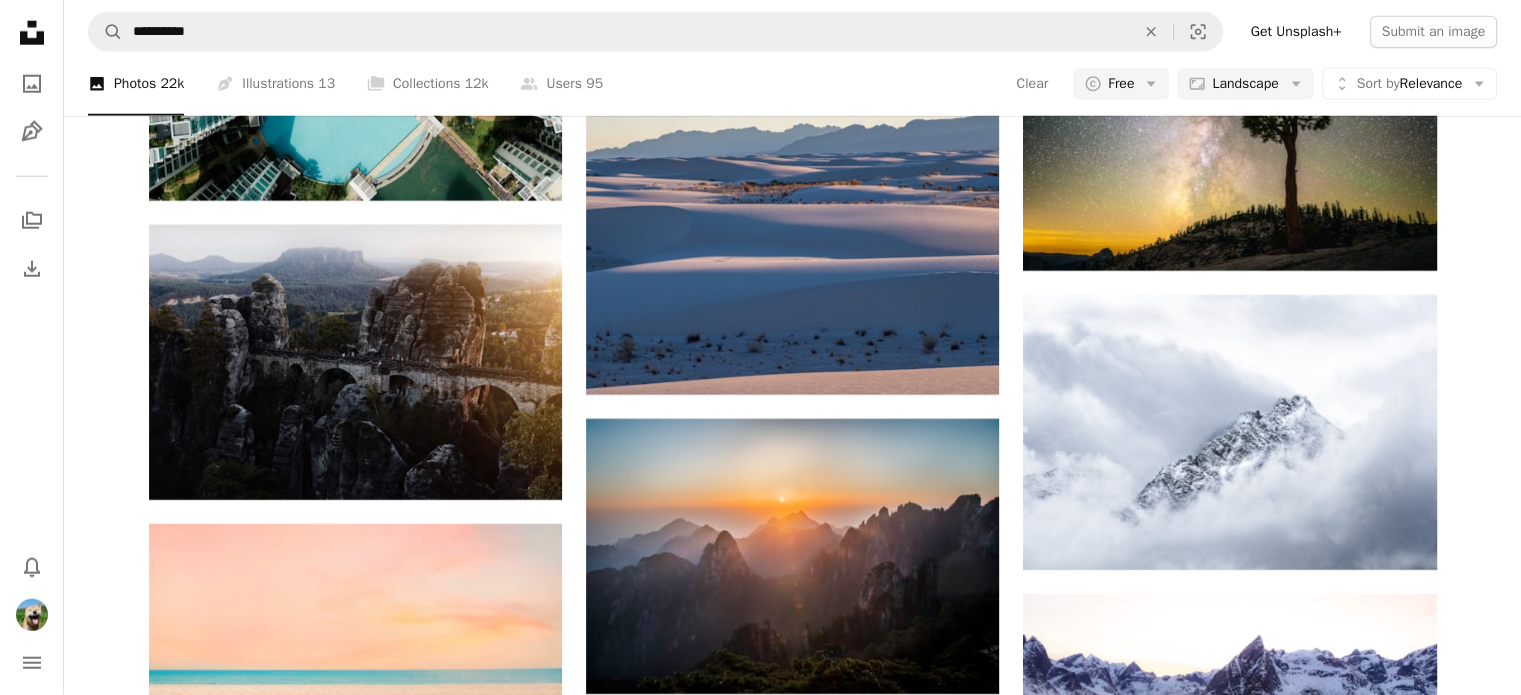 drag, startPoint x: 781, startPoint y: 440, endPoint x: 1505, endPoint y: 390, distance: 725.7245 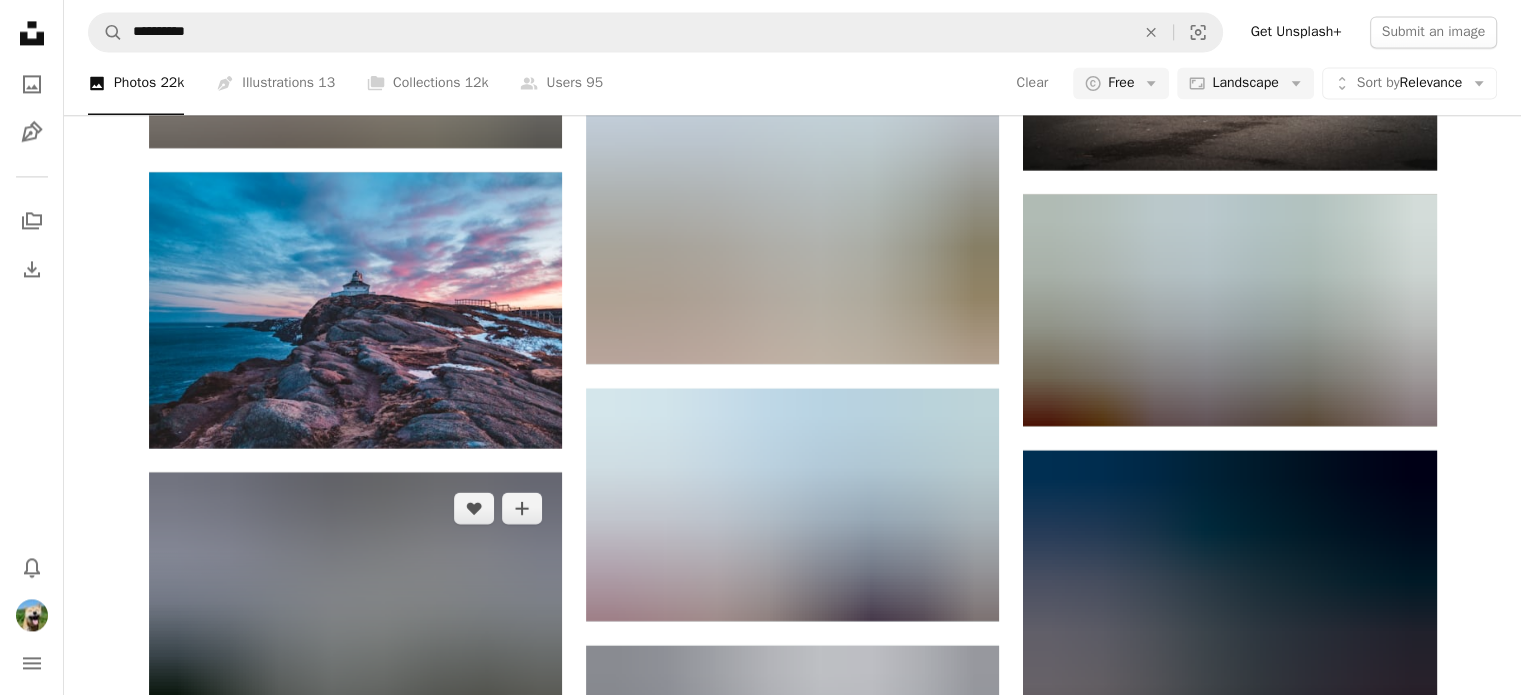scroll, scrollTop: 41358, scrollLeft: 0, axis: vertical 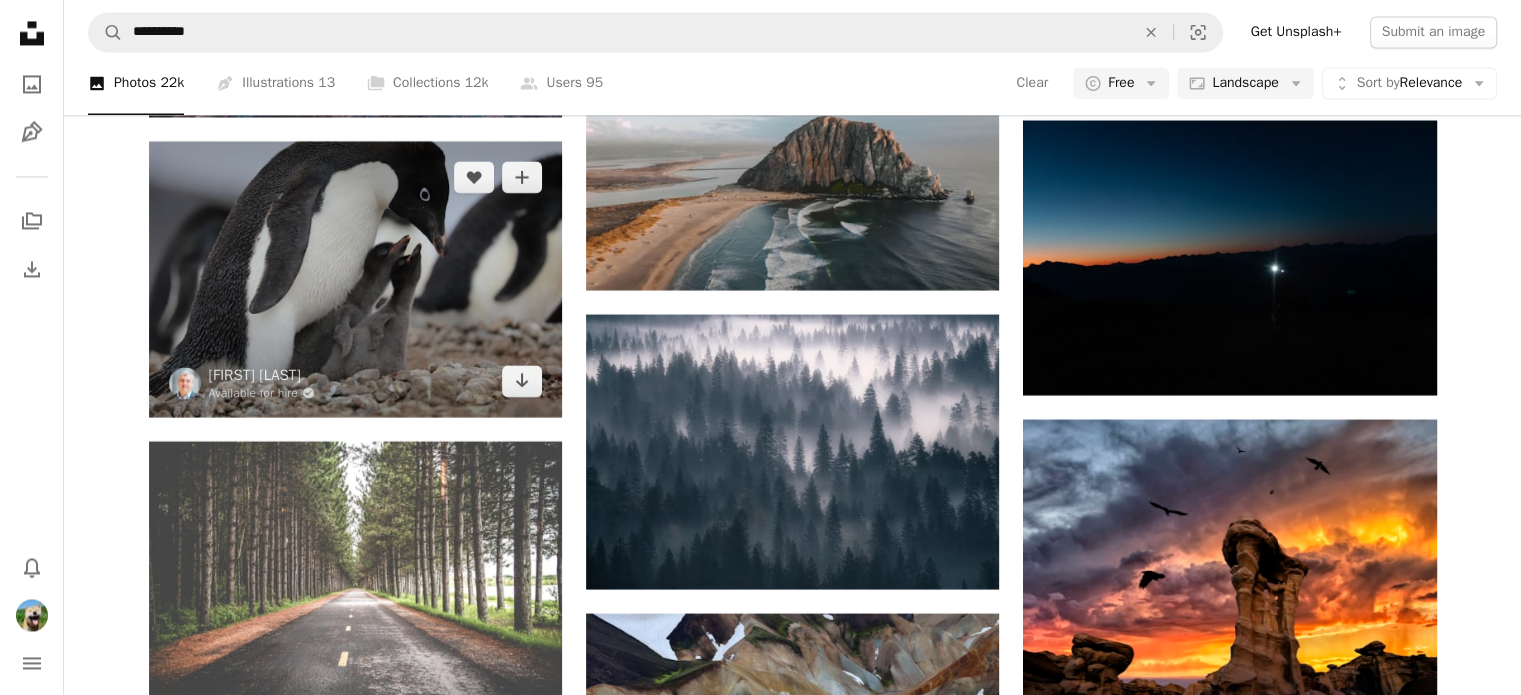 drag, startPoint x: 472, startPoint y: 482, endPoint x: 460, endPoint y: 492, distance: 15.6205 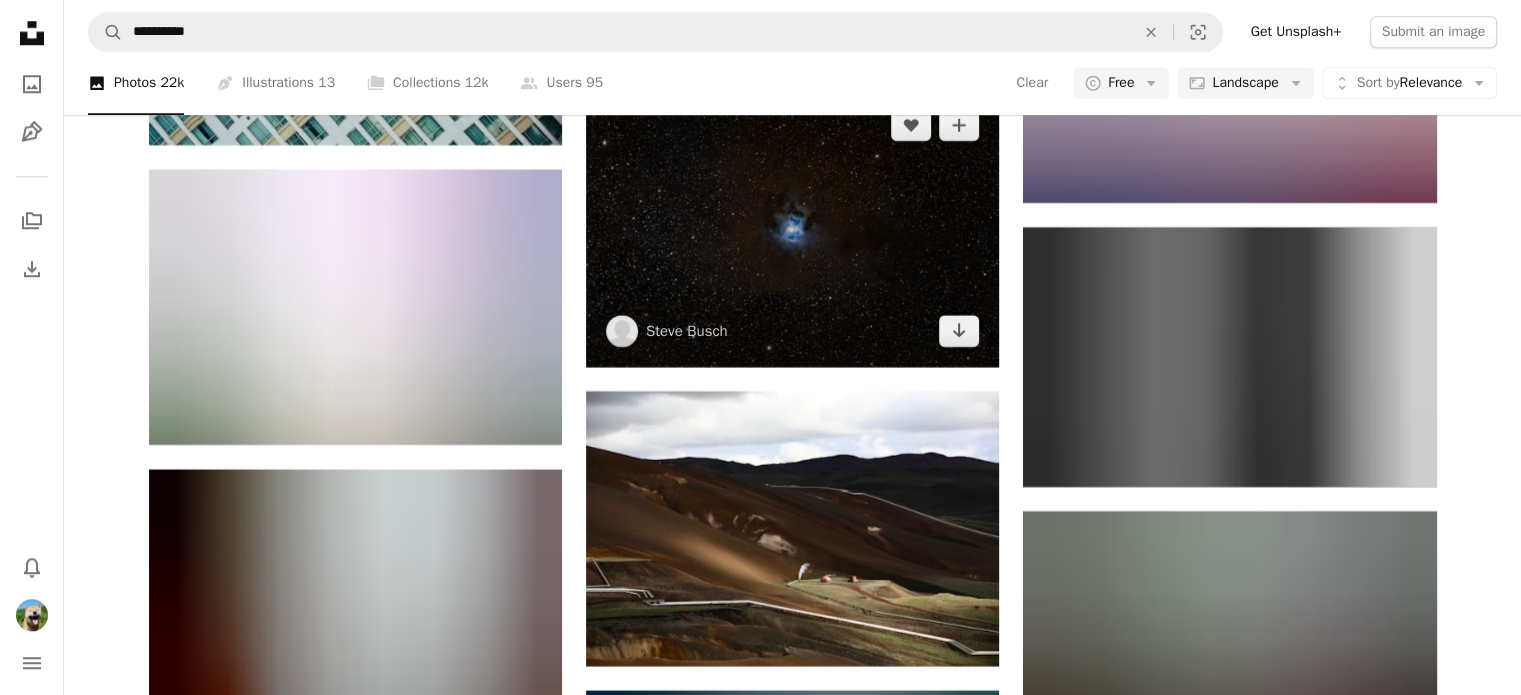 scroll, scrollTop: 47458, scrollLeft: 0, axis: vertical 